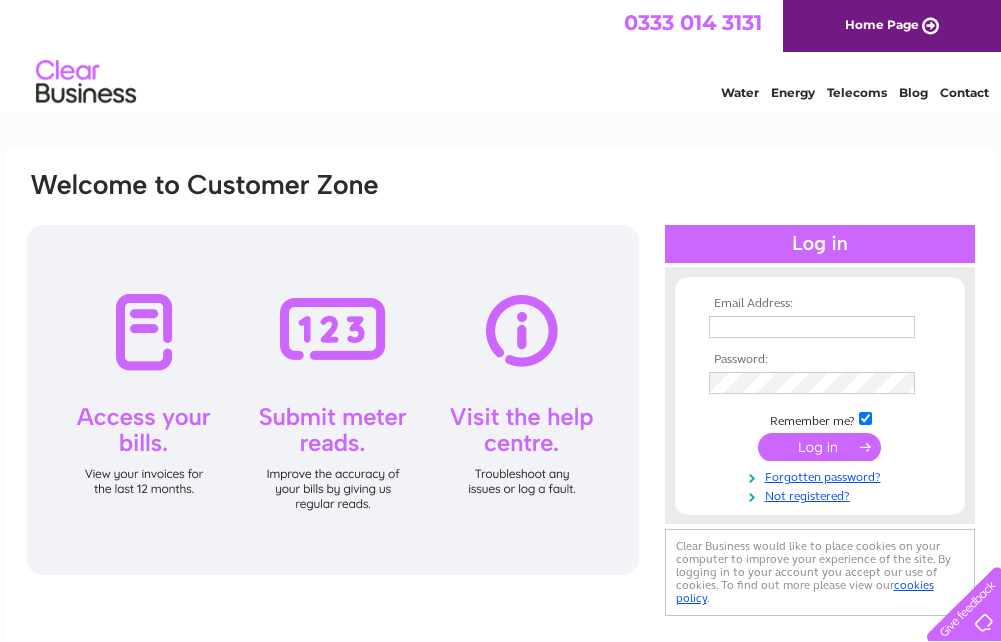 scroll, scrollTop: 0, scrollLeft: 0, axis: both 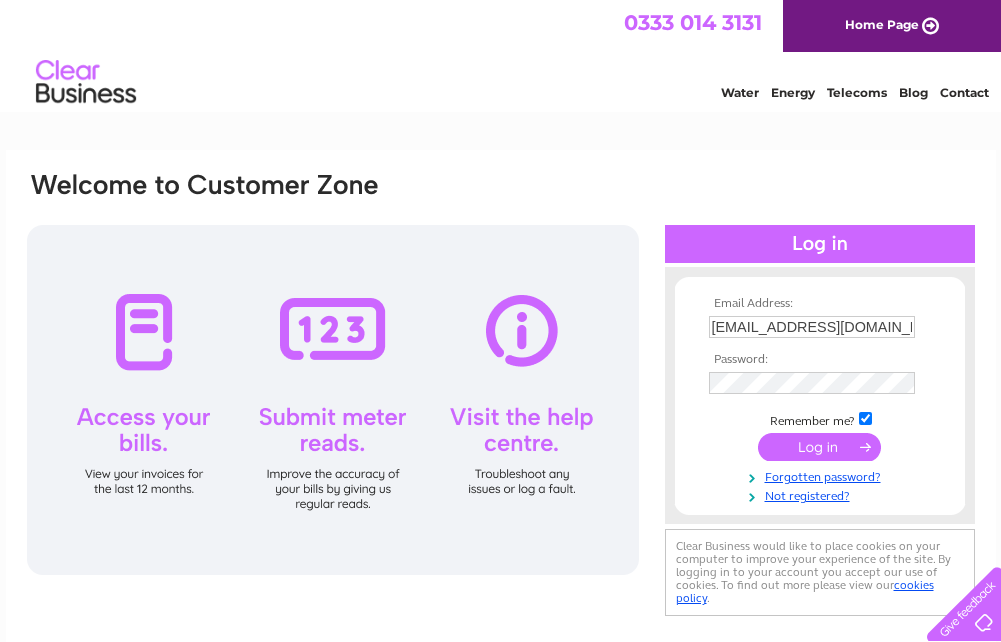 click at bounding box center (819, 447) 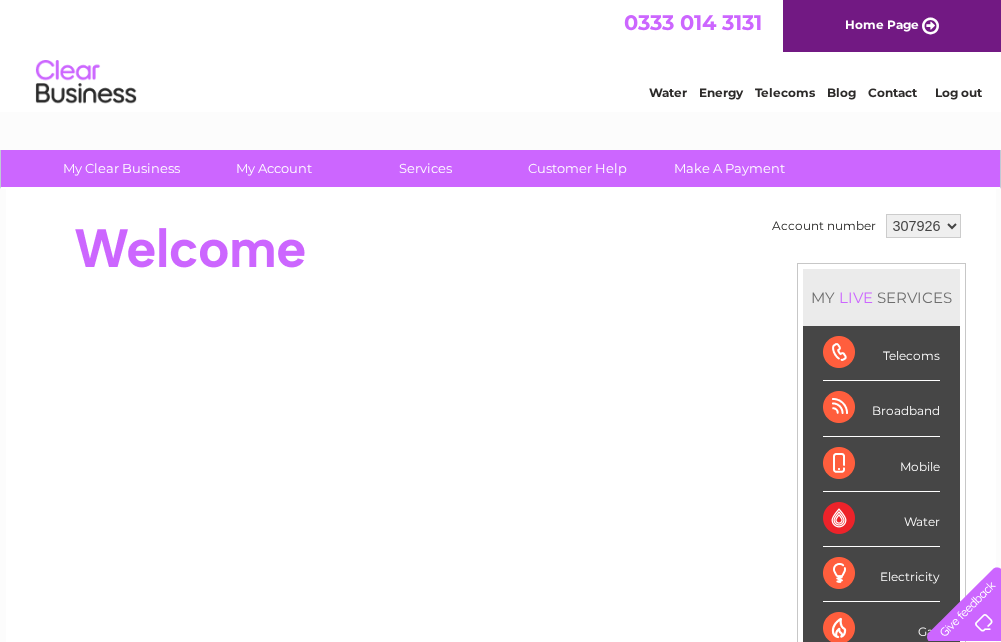scroll, scrollTop: 0, scrollLeft: 0, axis: both 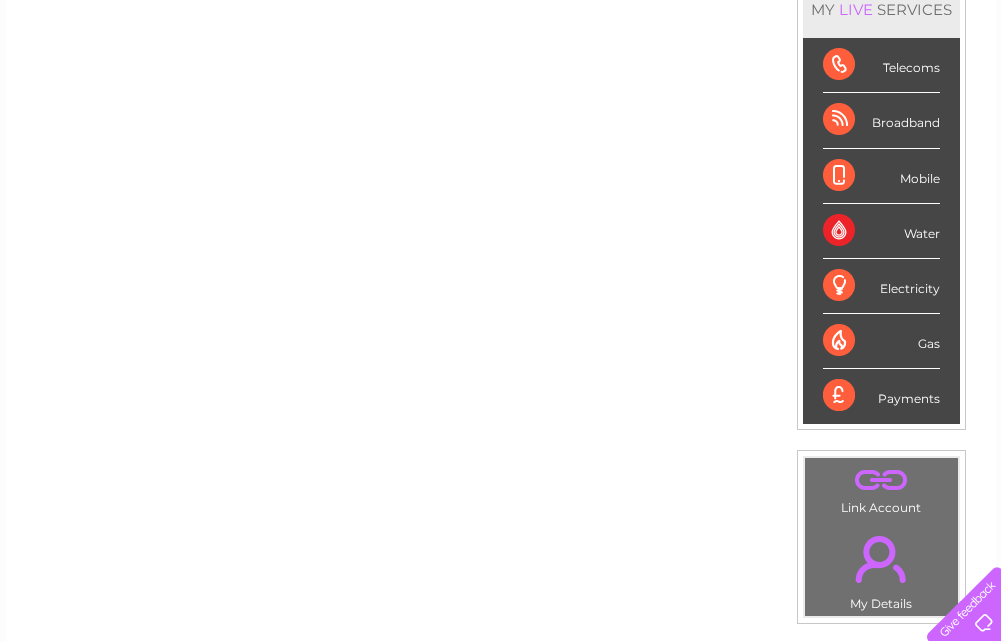 click on "Payments" at bounding box center (881, 396) 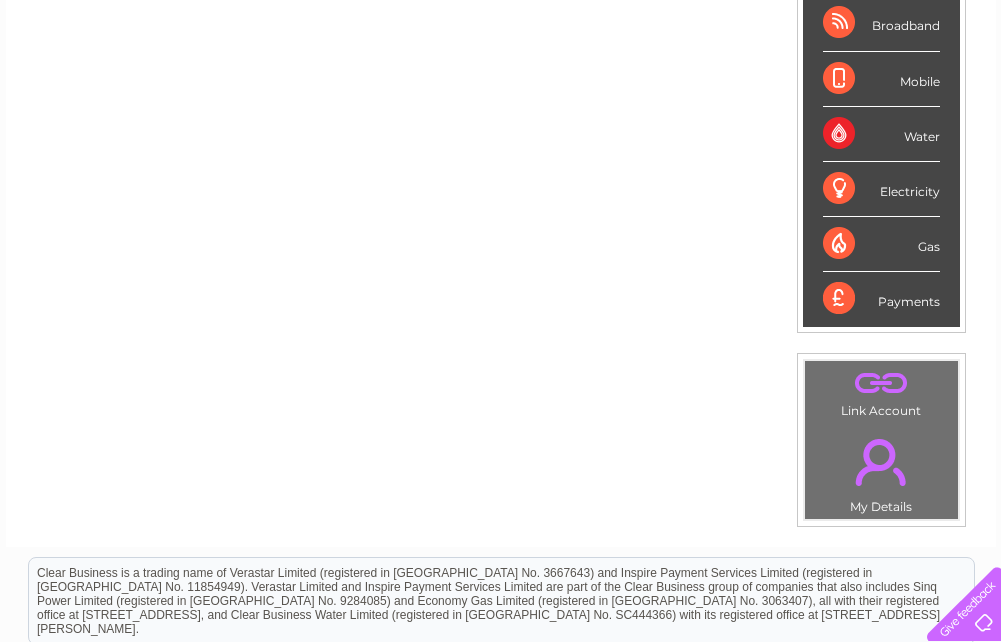 scroll, scrollTop: 493, scrollLeft: 0, axis: vertical 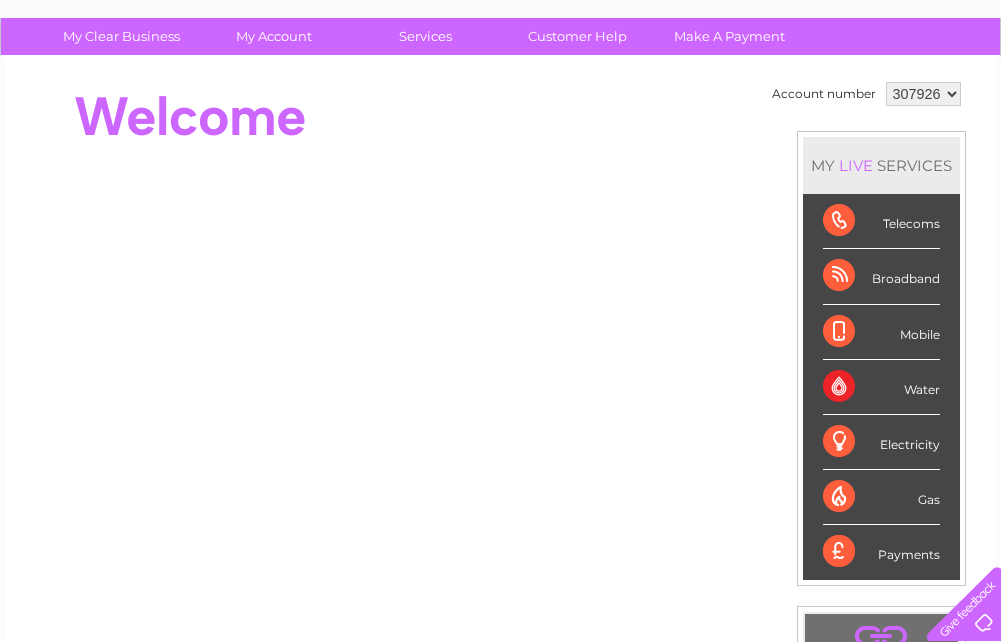 click on "307926" at bounding box center [923, 94] 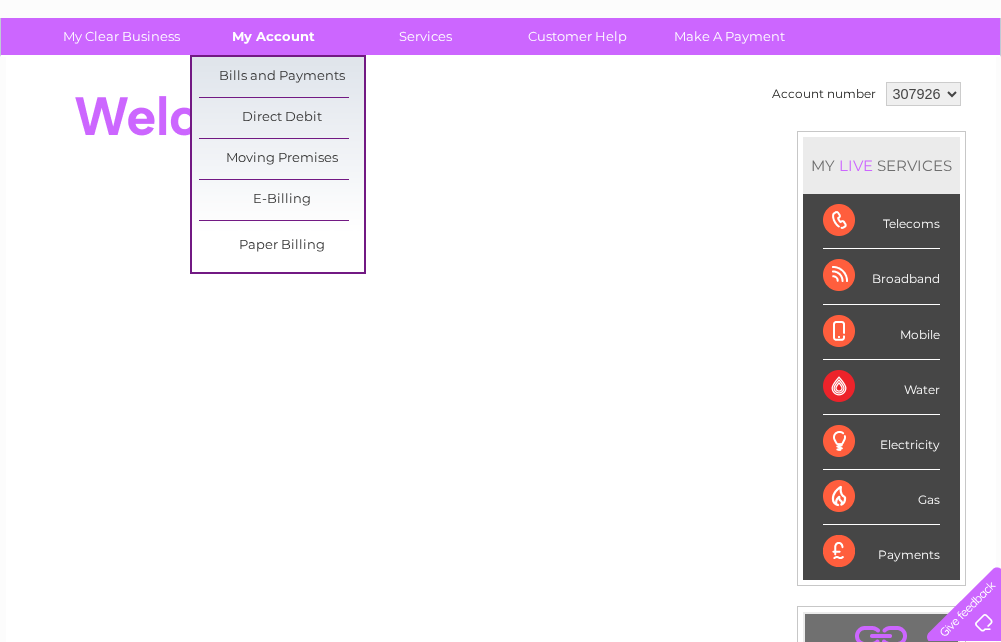click on "My Account" at bounding box center (273, 36) 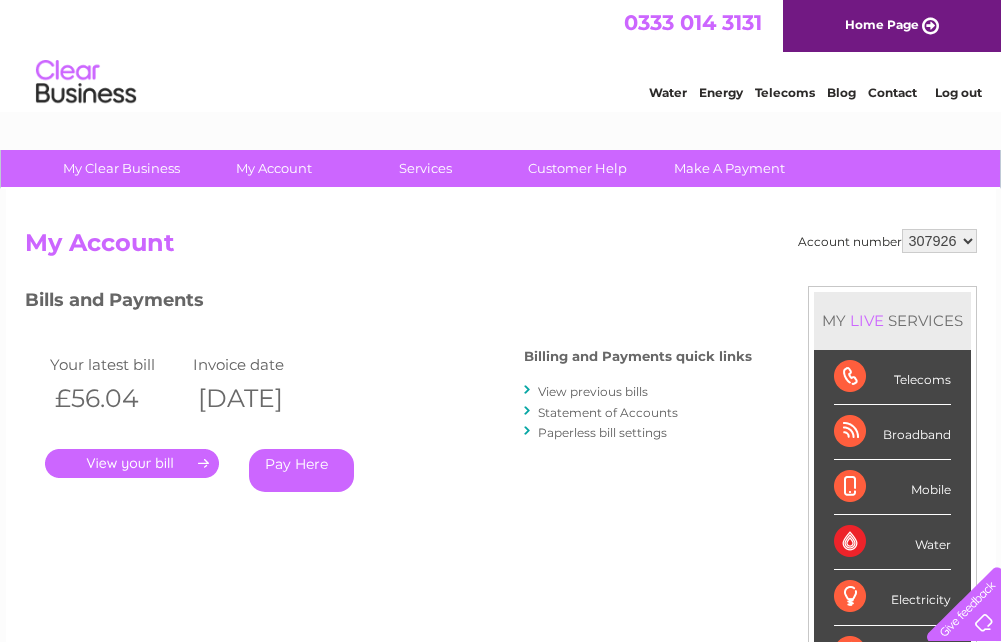 scroll, scrollTop: 0, scrollLeft: 0, axis: both 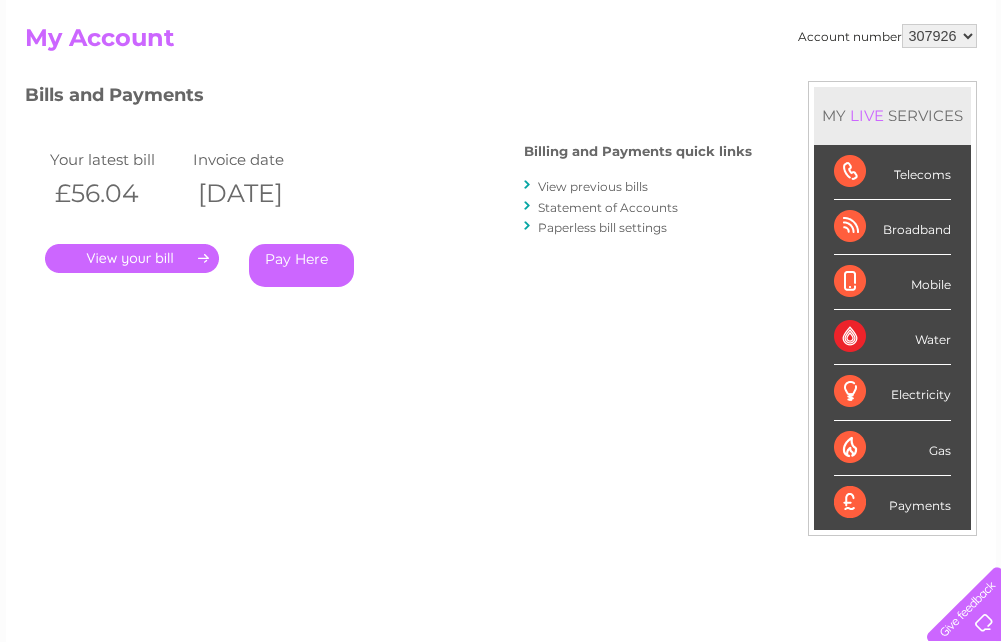 click on "View previous bills" at bounding box center (593, 186) 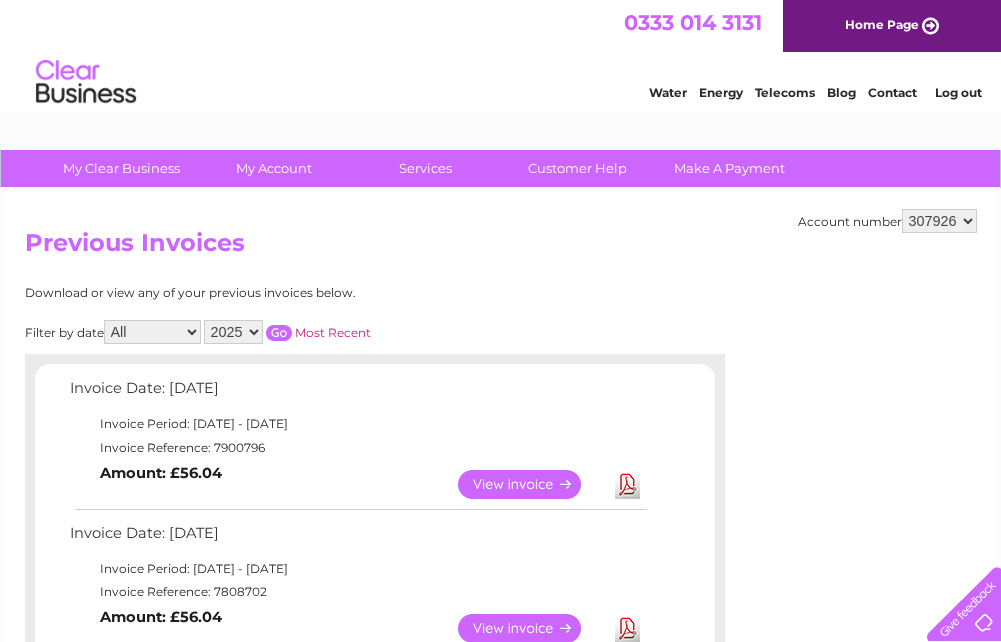 scroll, scrollTop: 0, scrollLeft: 0, axis: both 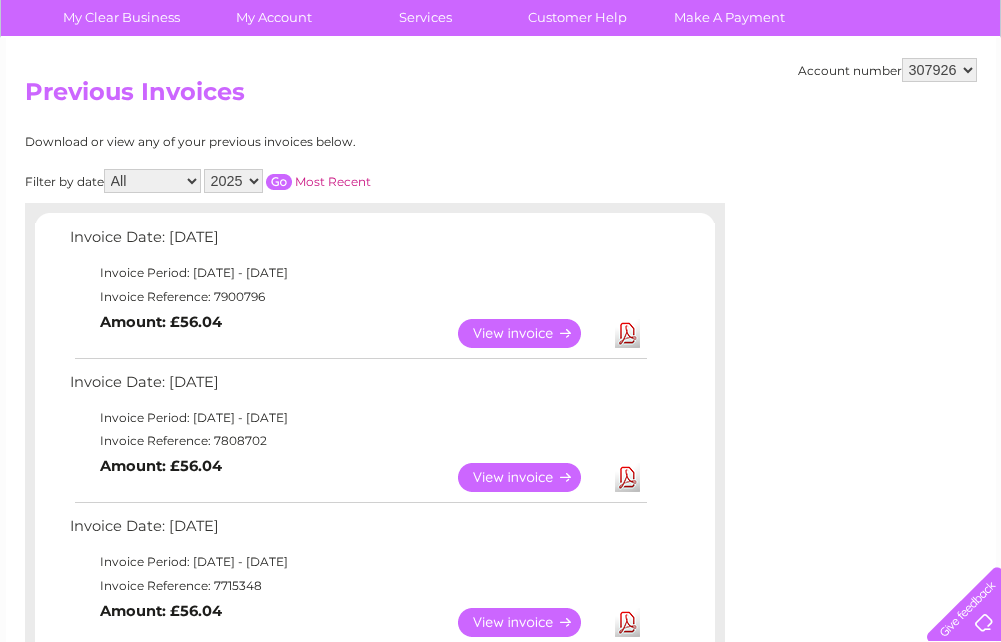 click on "View" at bounding box center (531, 333) 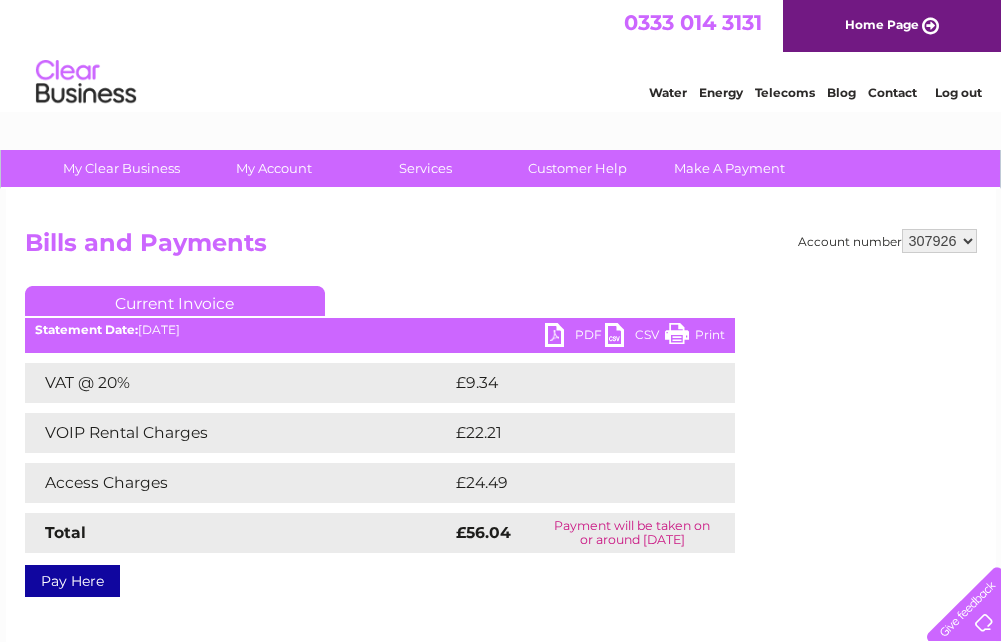scroll, scrollTop: 0, scrollLeft: 0, axis: both 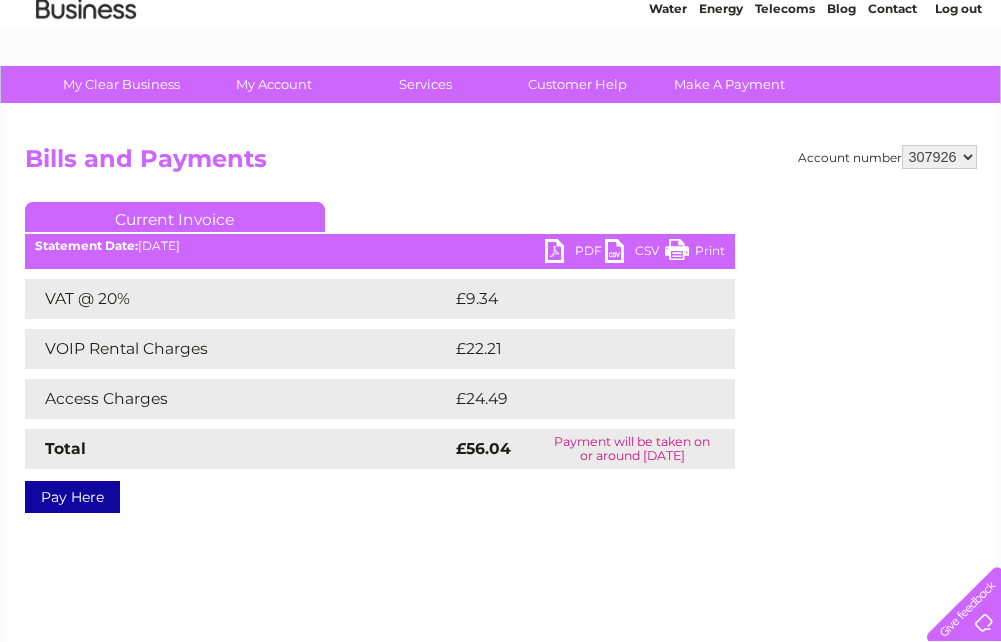 drag, startPoint x: 680, startPoint y: 248, endPoint x: 136, endPoint y: 525, distance: 610.46295 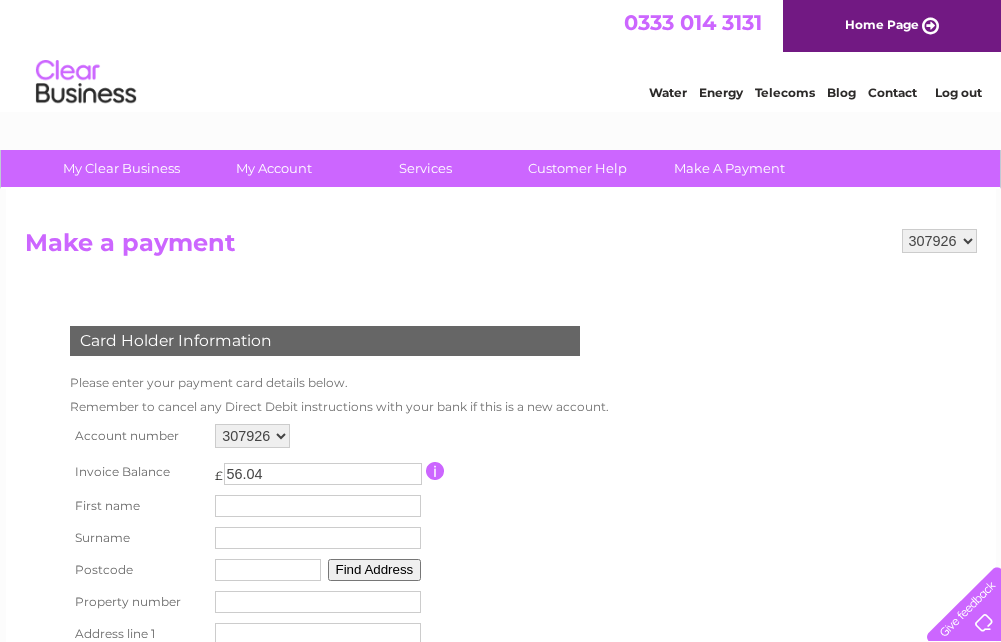 scroll, scrollTop: 0, scrollLeft: 0, axis: both 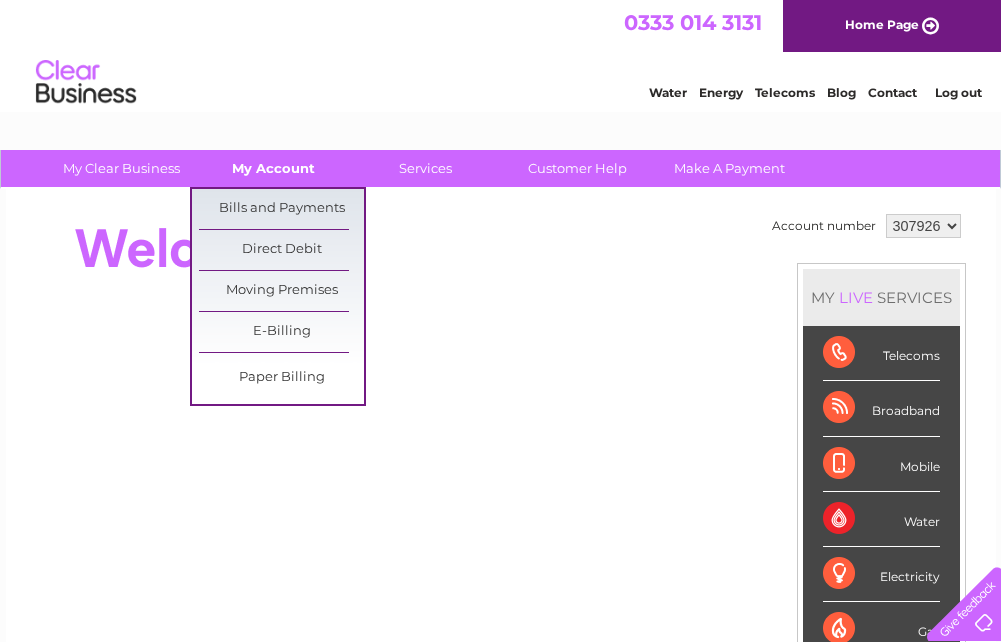 click on "My Account" at bounding box center (273, 168) 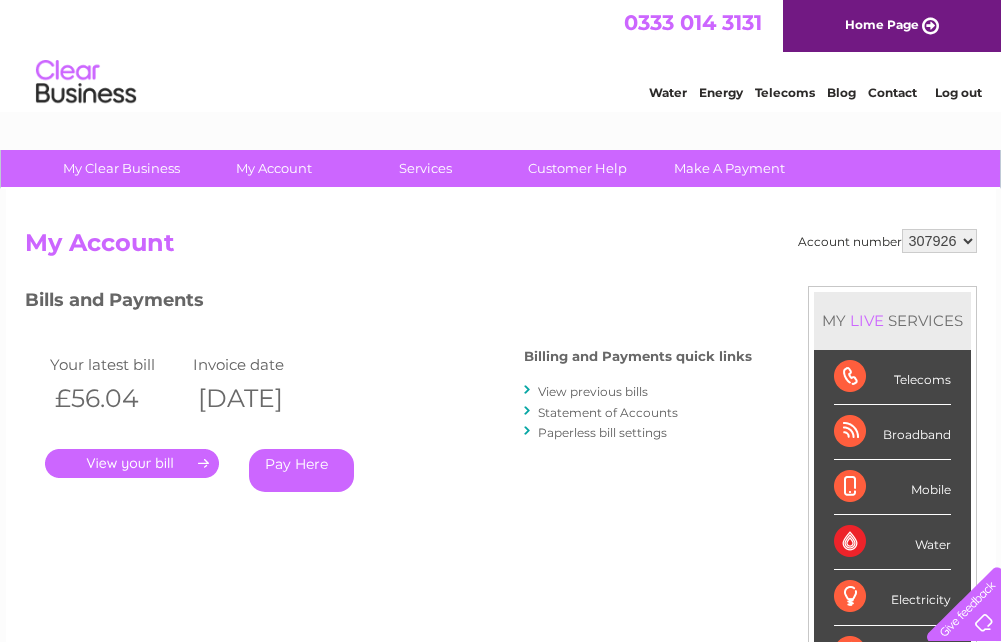 scroll, scrollTop: 0, scrollLeft: 0, axis: both 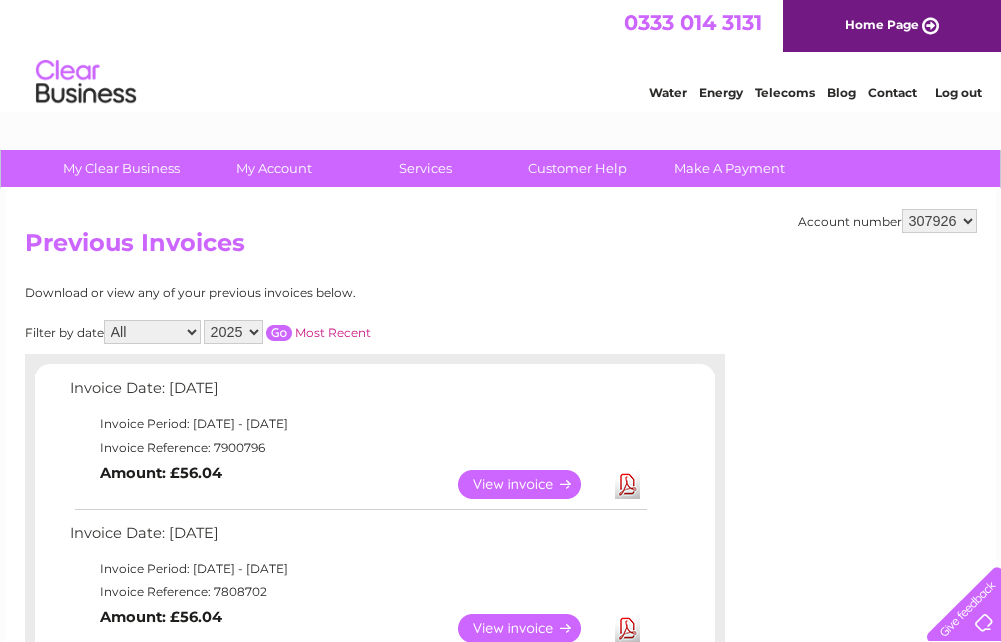 drag, startPoint x: 424, startPoint y: 440, endPoint x: 444, endPoint y: 399, distance: 45.617977 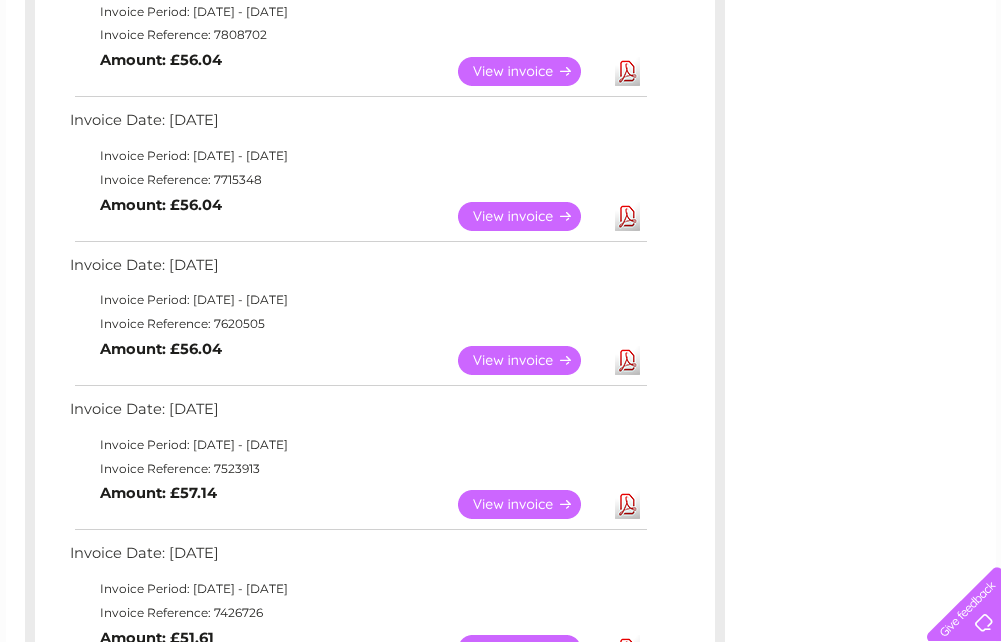 scroll, scrollTop: 572, scrollLeft: 0, axis: vertical 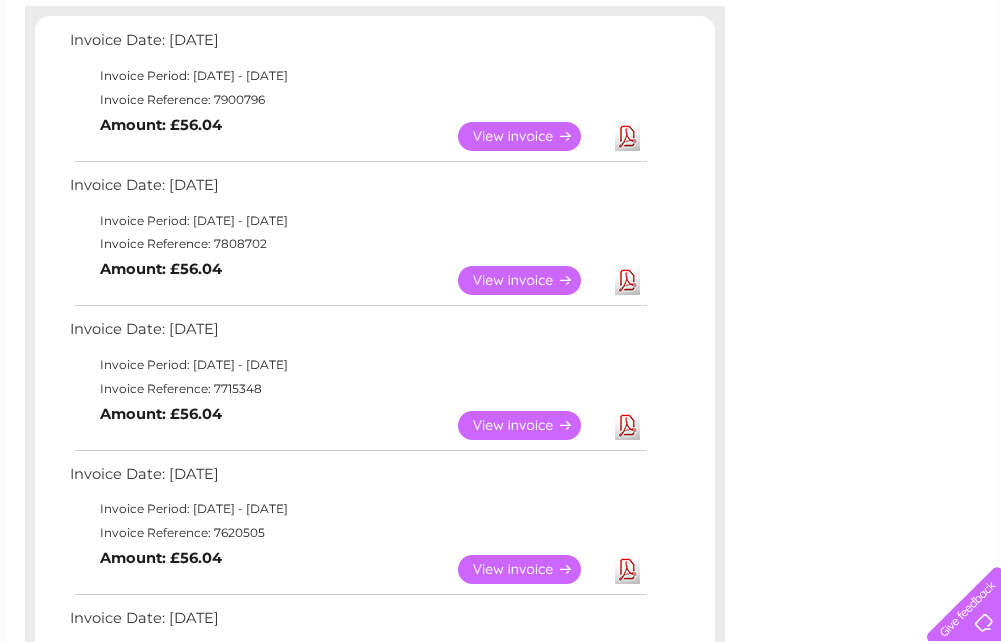 click on "View" at bounding box center (531, 425) 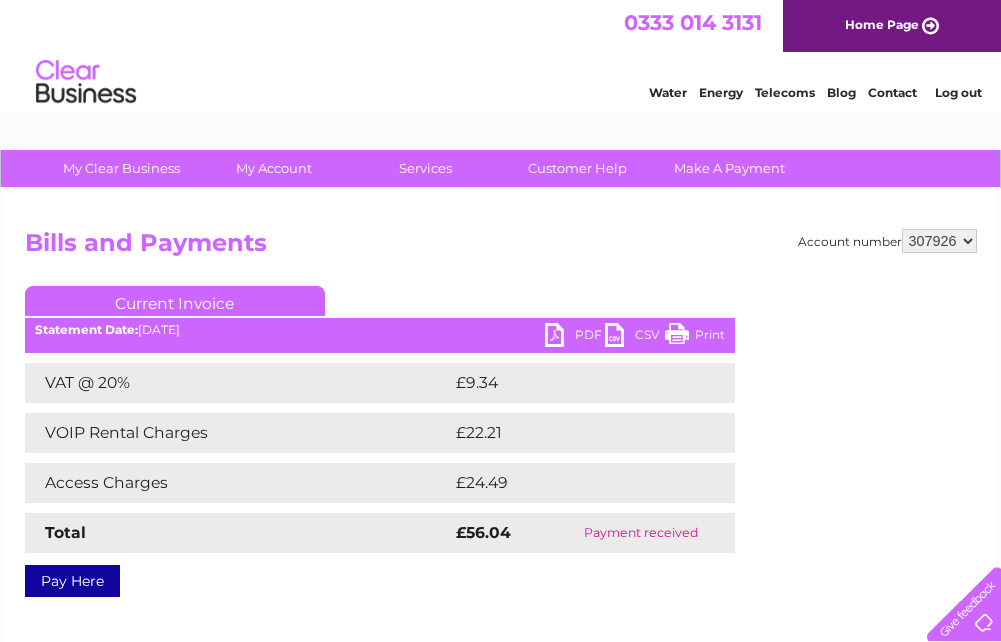 scroll, scrollTop: 0, scrollLeft: 0, axis: both 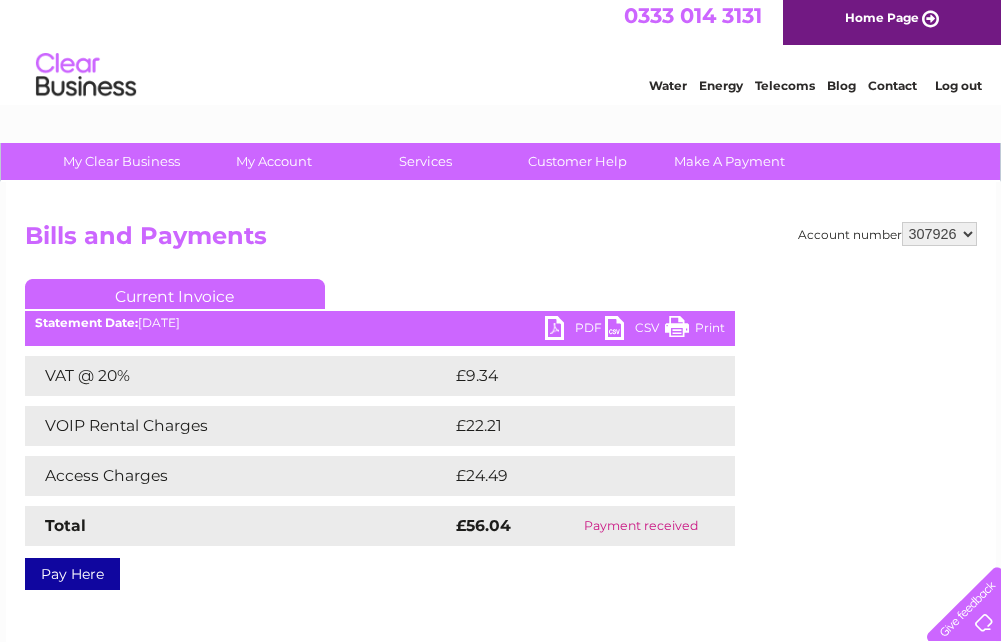 drag, startPoint x: 697, startPoint y: 320, endPoint x: 174, endPoint y: 538, distance: 566.6154 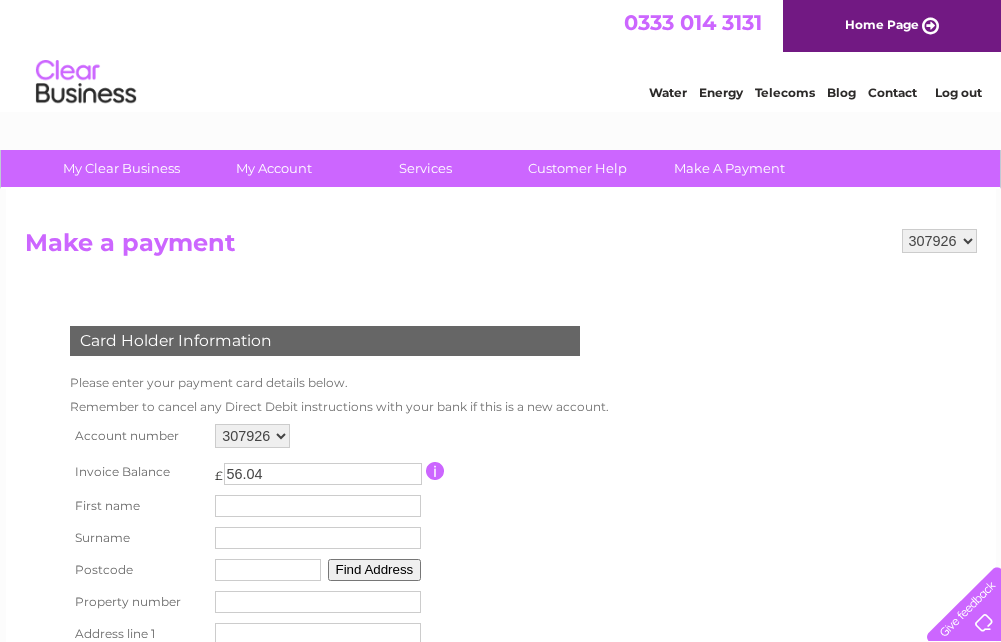 scroll, scrollTop: 0, scrollLeft: 0, axis: both 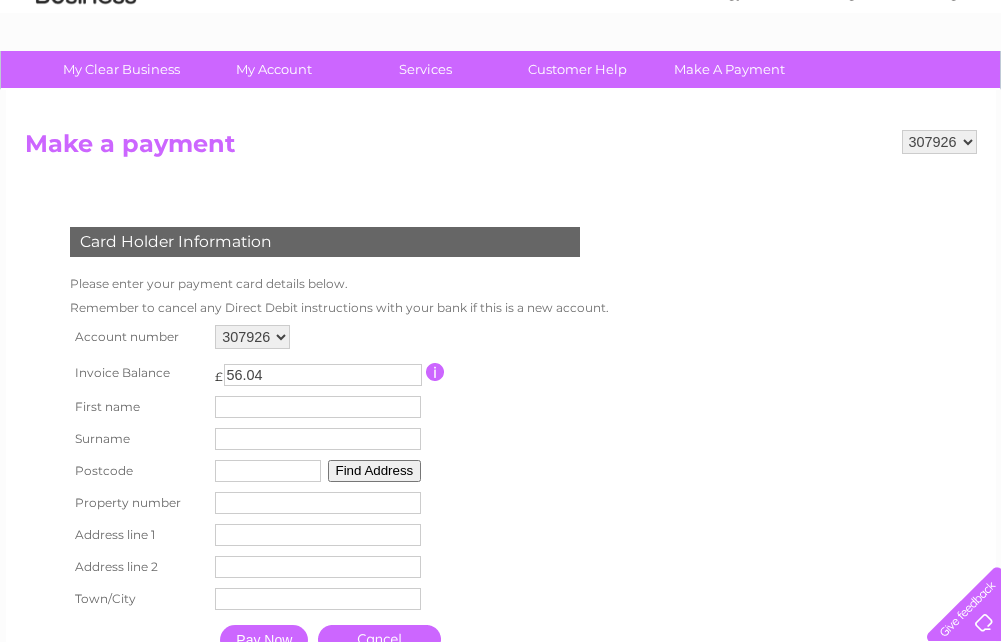 drag, startPoint x: 719, startPoint y: 214, endPoint x: 740, endPoint y: 326, distance: 113.951744 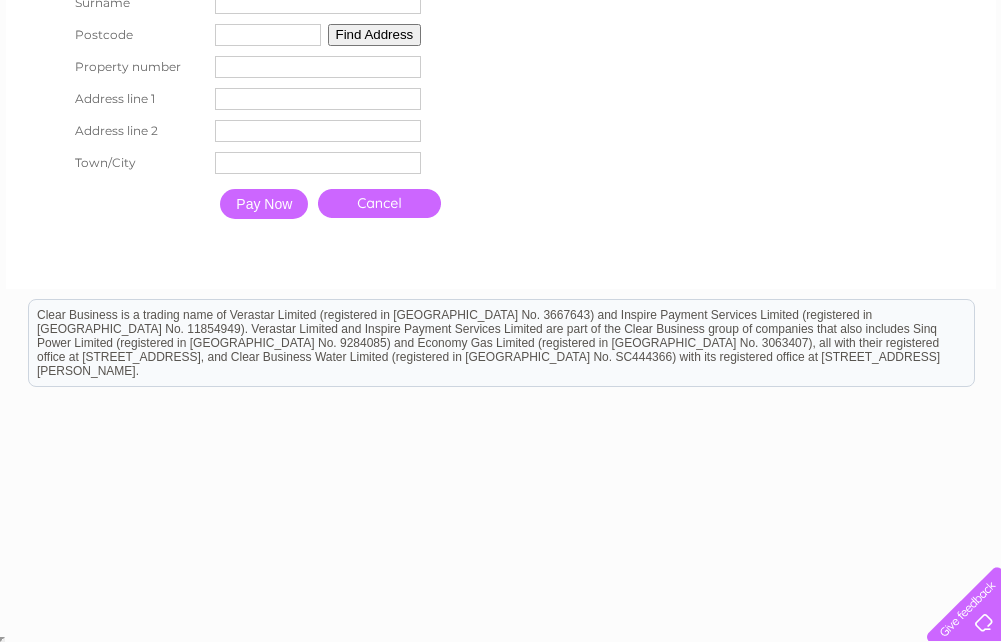 scroll, scrollTop: 539, scrollLeft: 0, axis: vertical 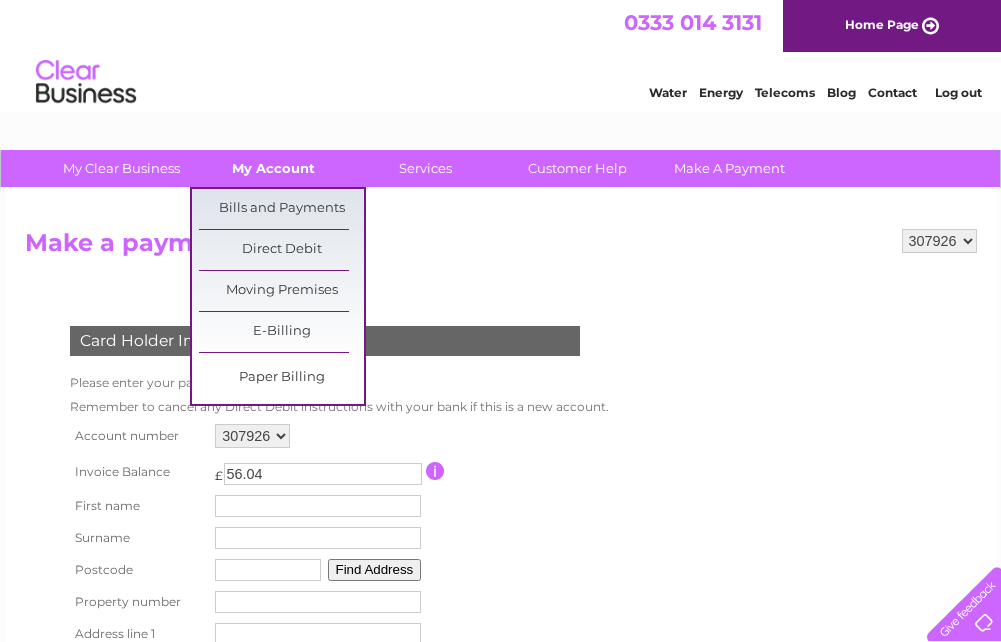 click on "My Account" at bounding box center [273, 168] 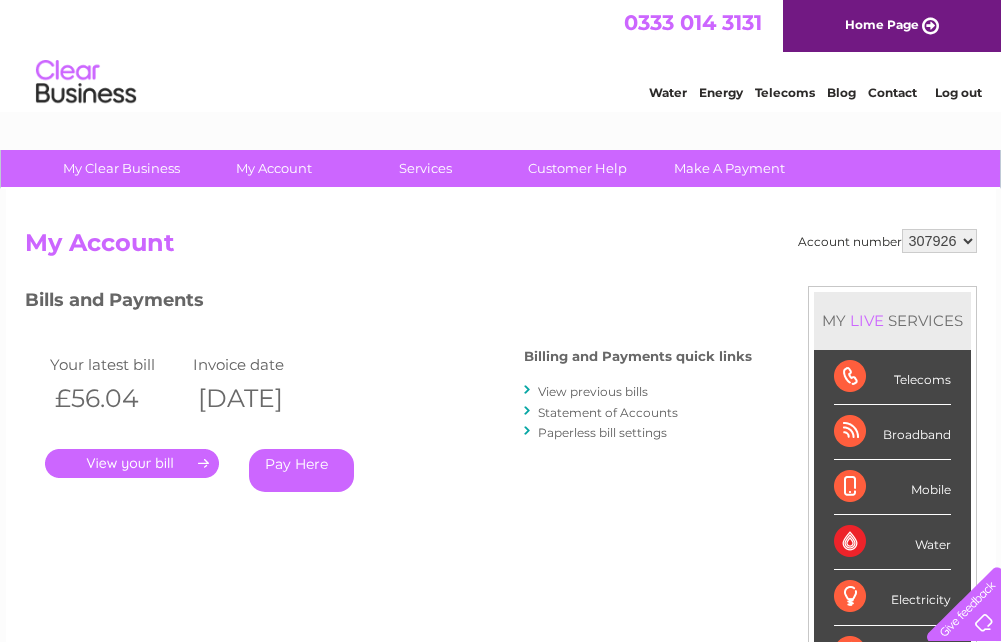 scroll, scrollTop: 0, scrollLeft: 0, axis: both 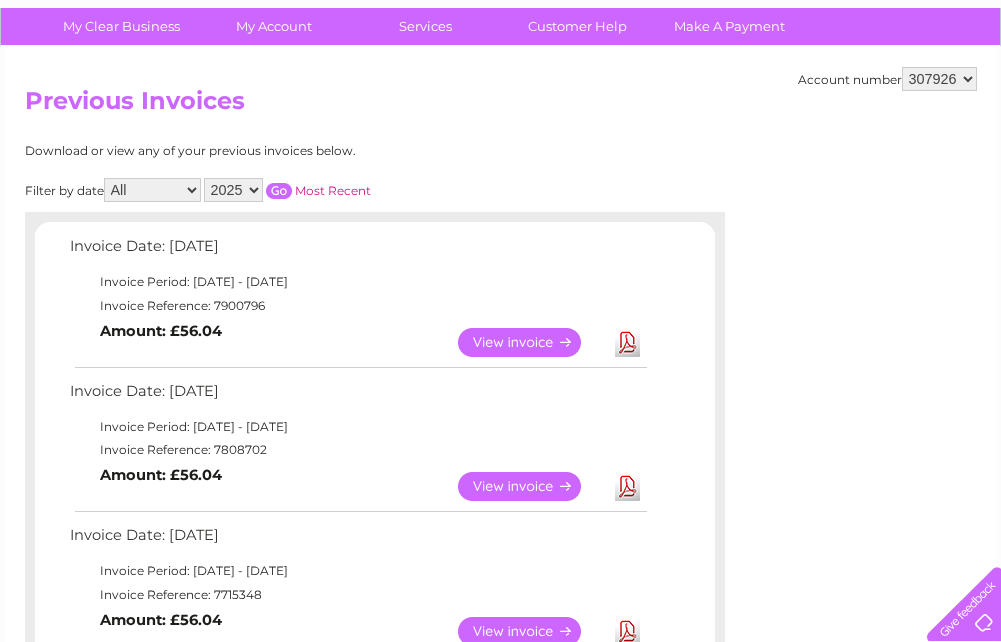 click on "View" at bounding box center (531, 486) 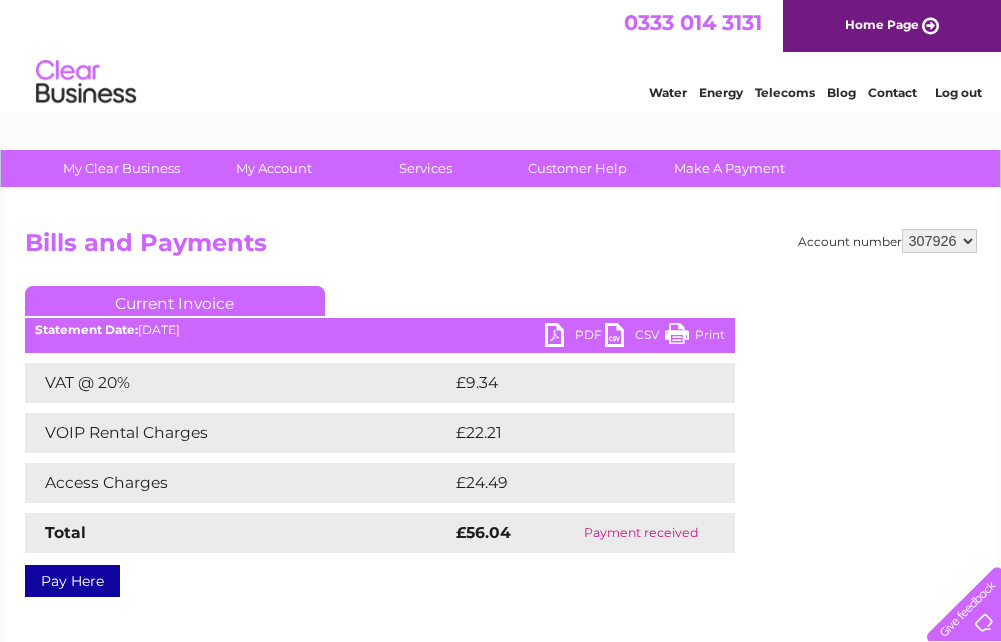 scroll, scrollTop: 0, scrollLeft: 0, axis: both 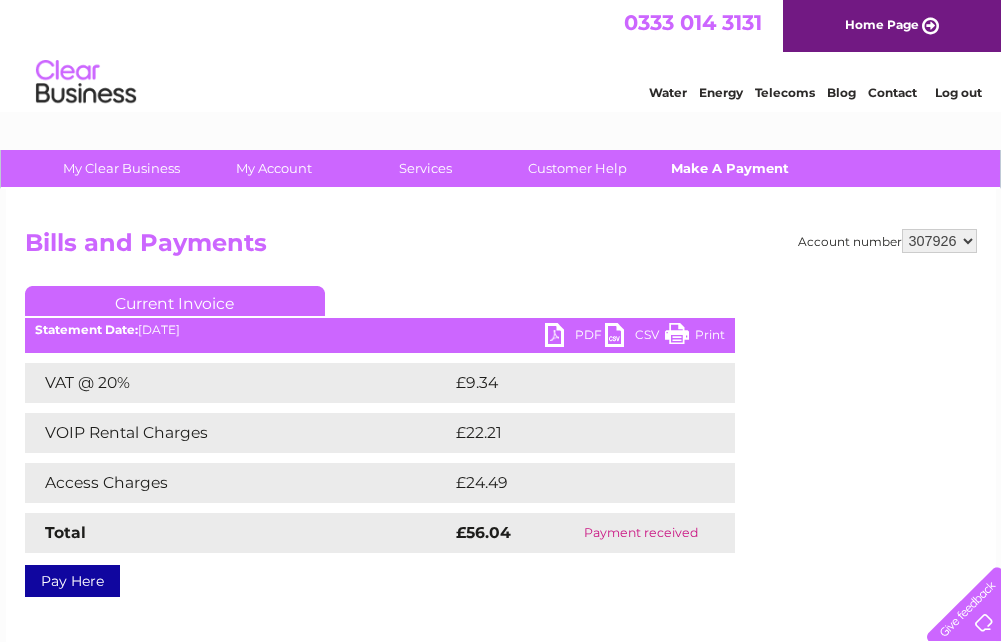 click on "Make A Payment" at bounding box center (729, 168) 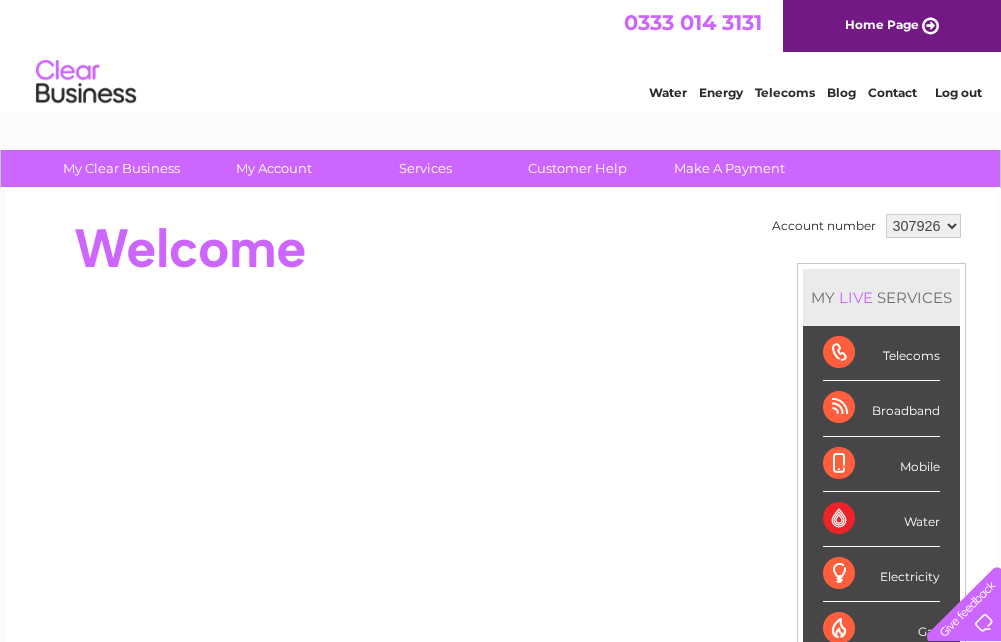 scroll, scrollTop: 0, scrollLeft: 0, axis: both 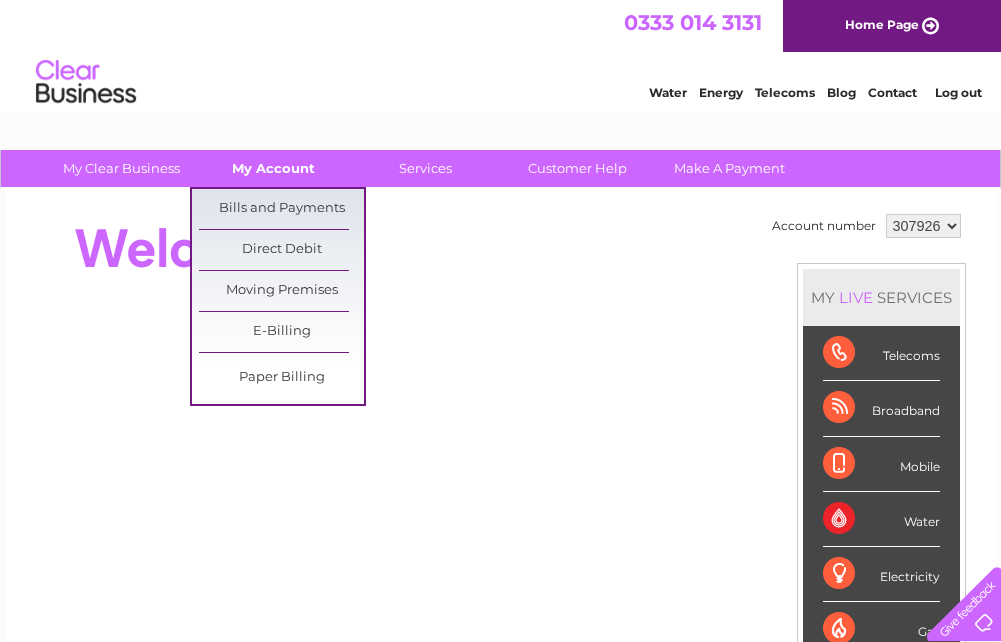 click on "My Account" at bounding box center [273, 168] 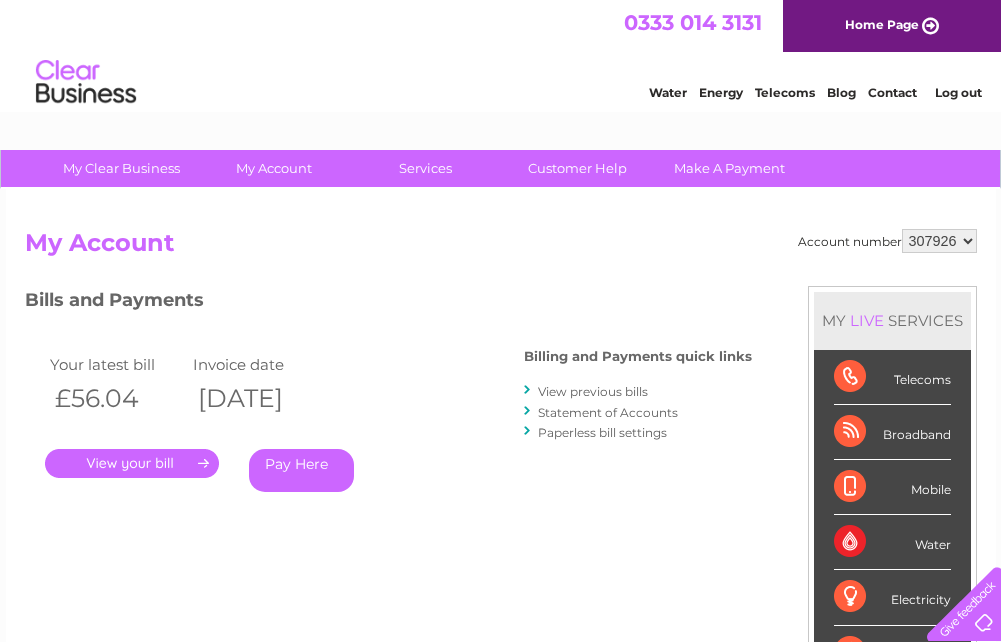 scroll, scrollTop: 0, scrollLeft: 0, axis: both 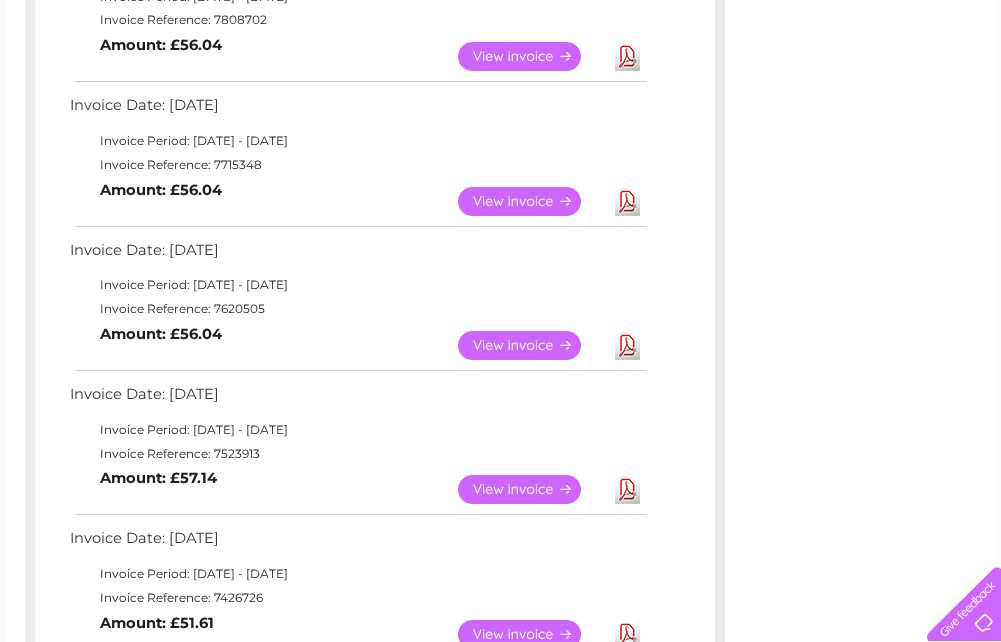 click on "View" at bounding box center [531, 201] 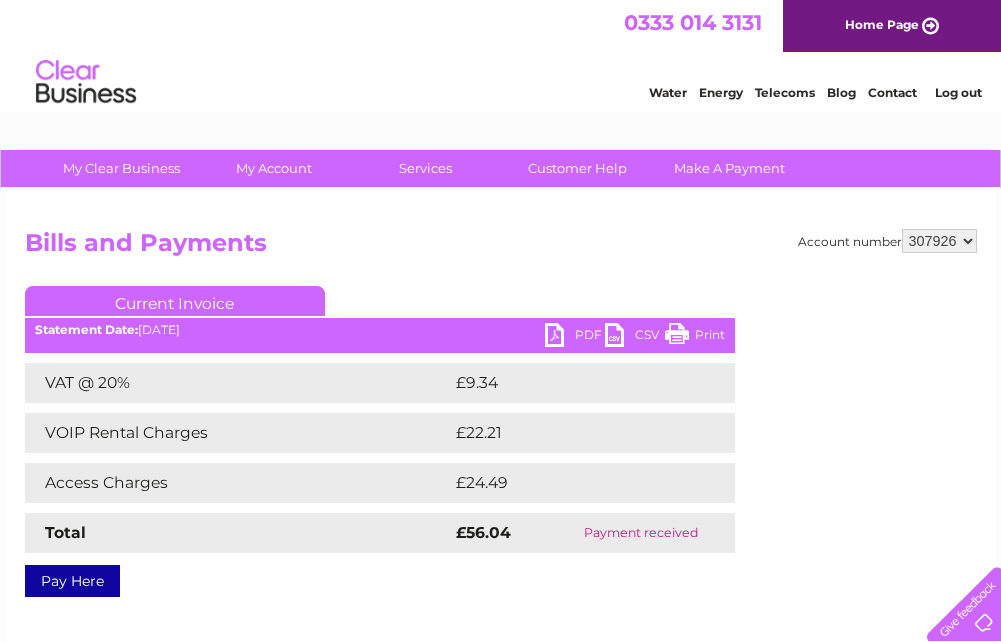 scroll, scrollTop: 0, scrollLeft: 0, axis: both 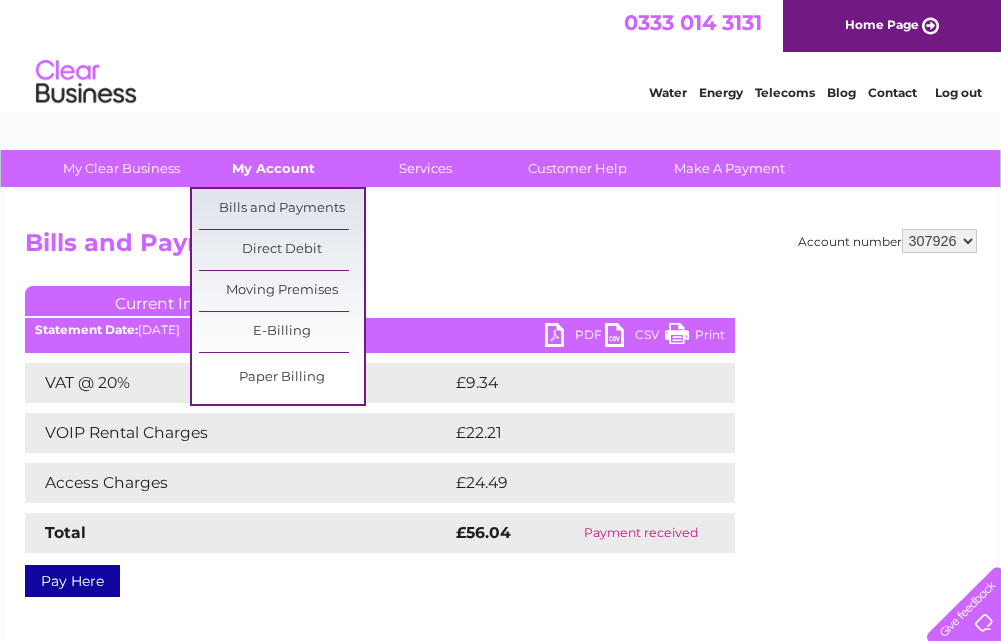 click on "My Account" at bounding box center [273, 168] 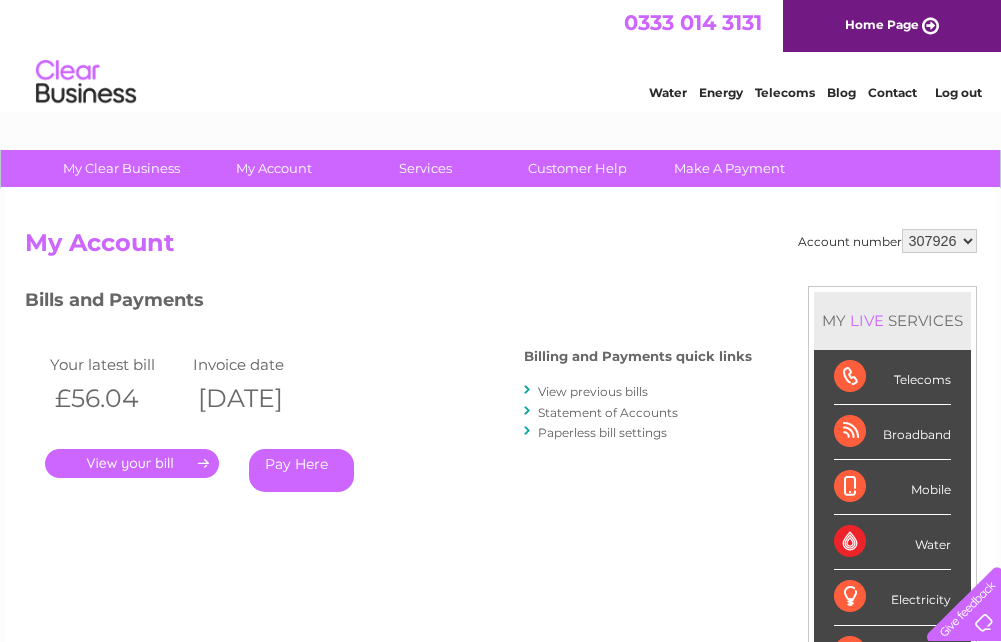 scroll, scrollTop: 0, scrollLeft: 0, axis: both 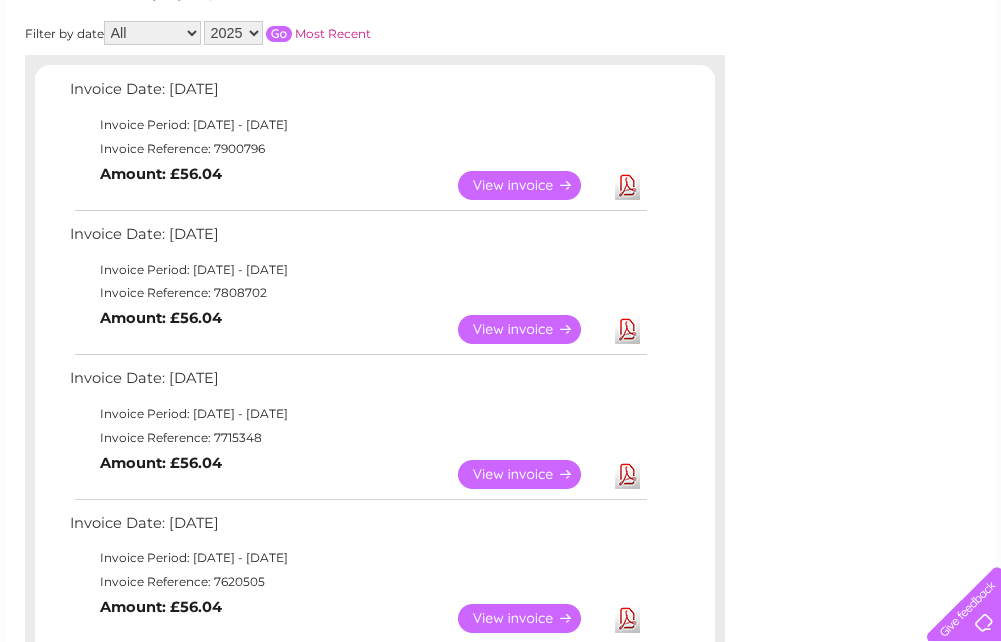 click on "View" at bounding box center (531, 329) 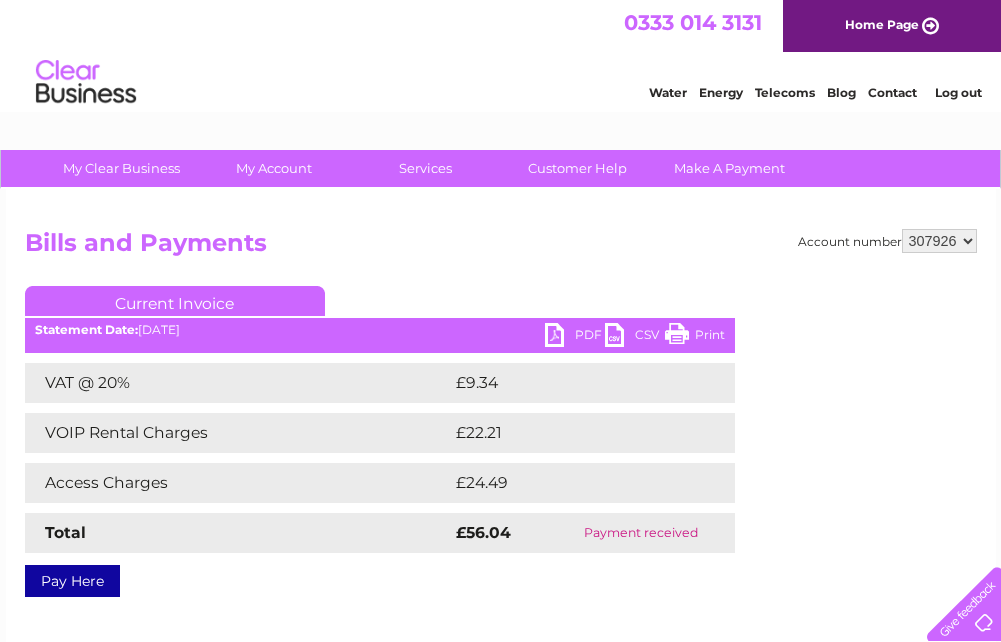 scroll, scrollTop: 0, scrollLeft: 0, axis: both 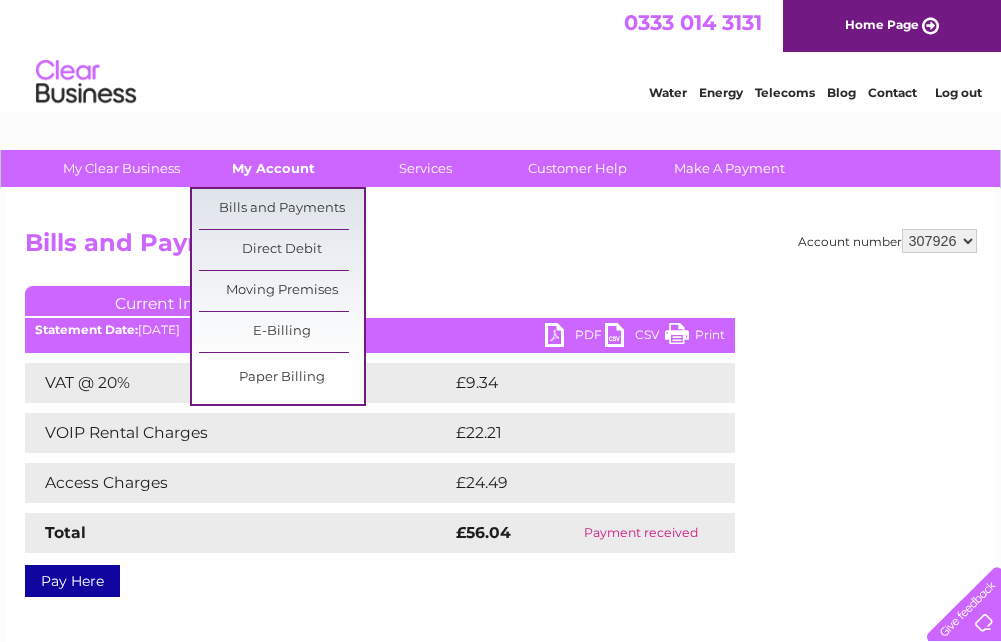 click on "My Account" at bounding box center [273, 168] 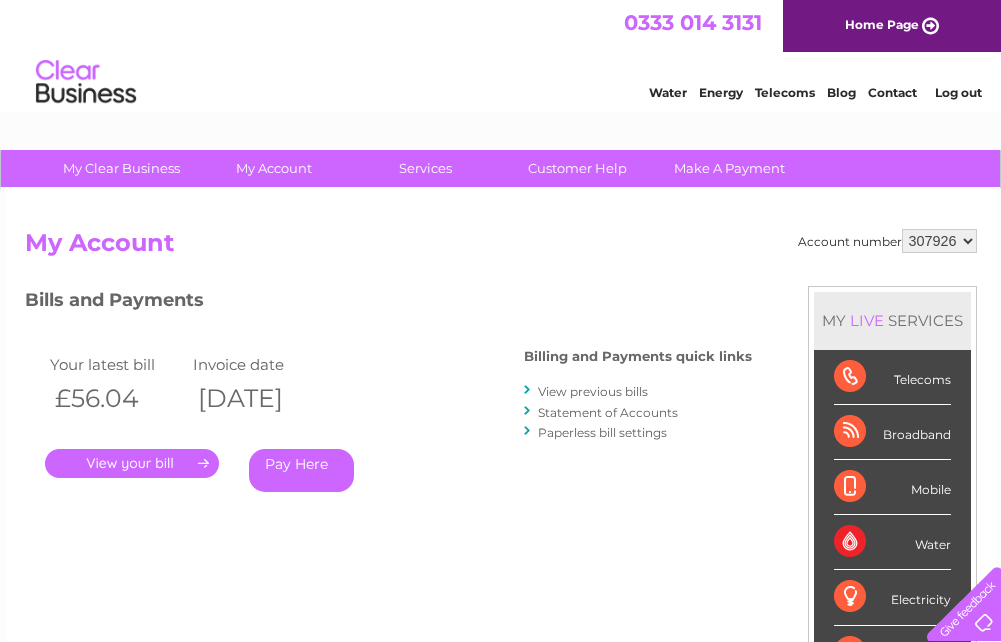 scroll, scrollTop: 0, scrollLeft: 0, axis: both 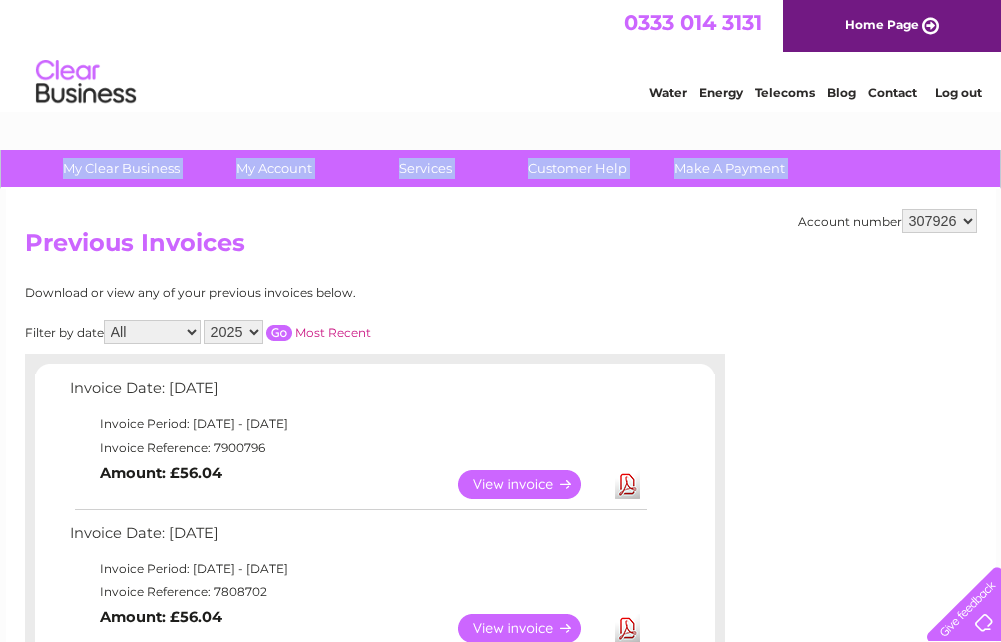 drag, startPoint x: 998, startPoint y: 150, endPoint x: 1001, endPoint y: 185, distance: 35.128338 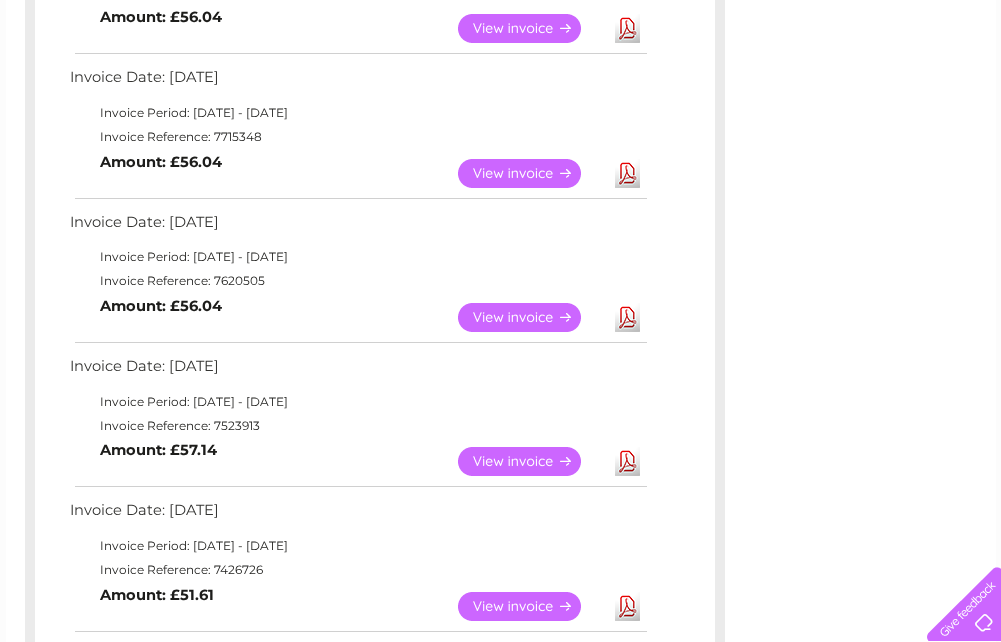 scroll, scrollTop: 609, scrollLeft: 0, axis: vertical 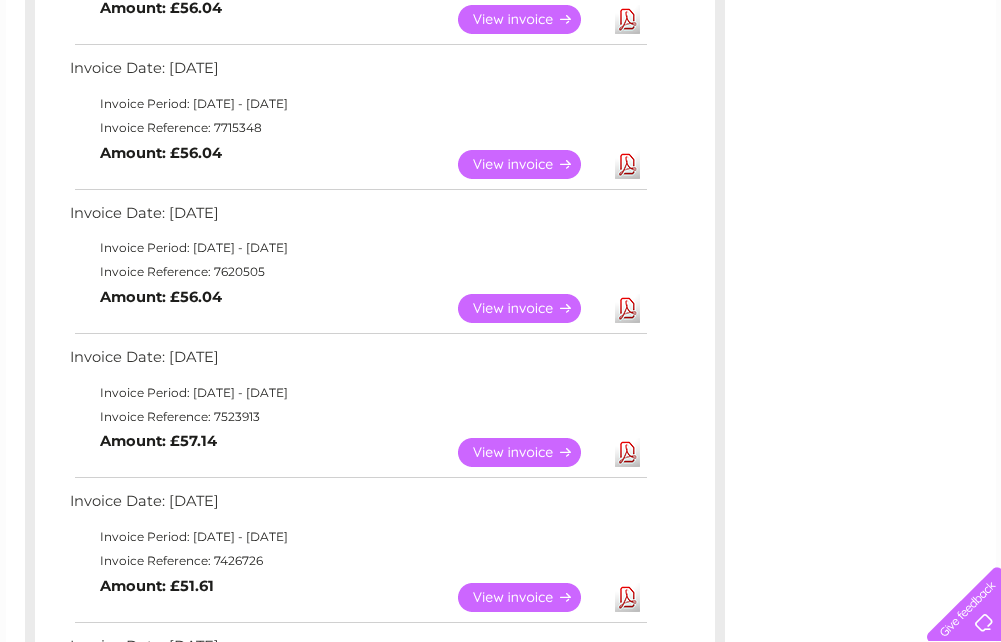 click on "View" at bounding box center (531, 308) 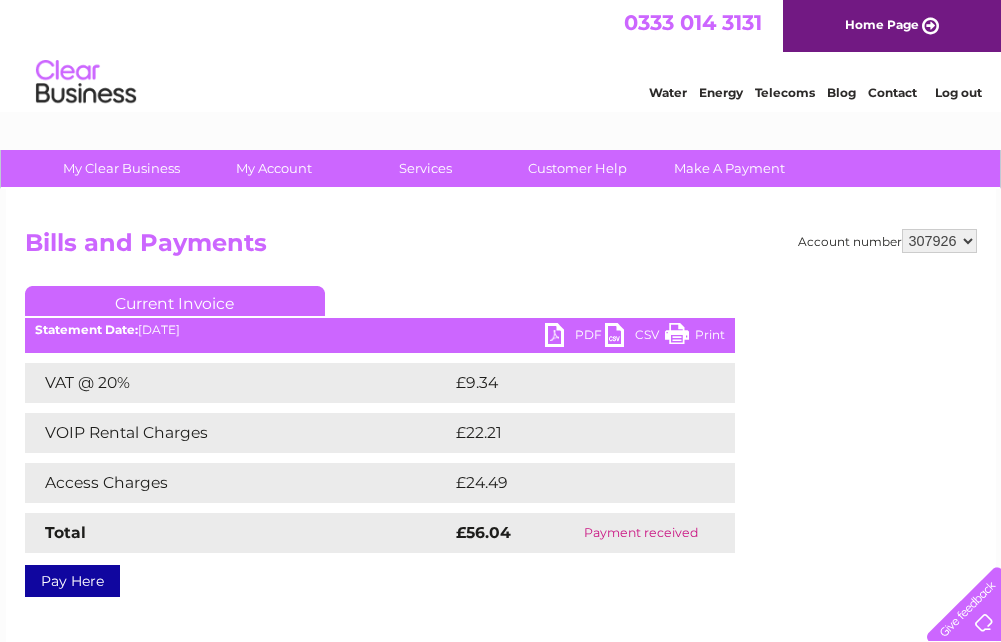 scroll, scrollTop: 0, scrollLeft: 0, axis: both 